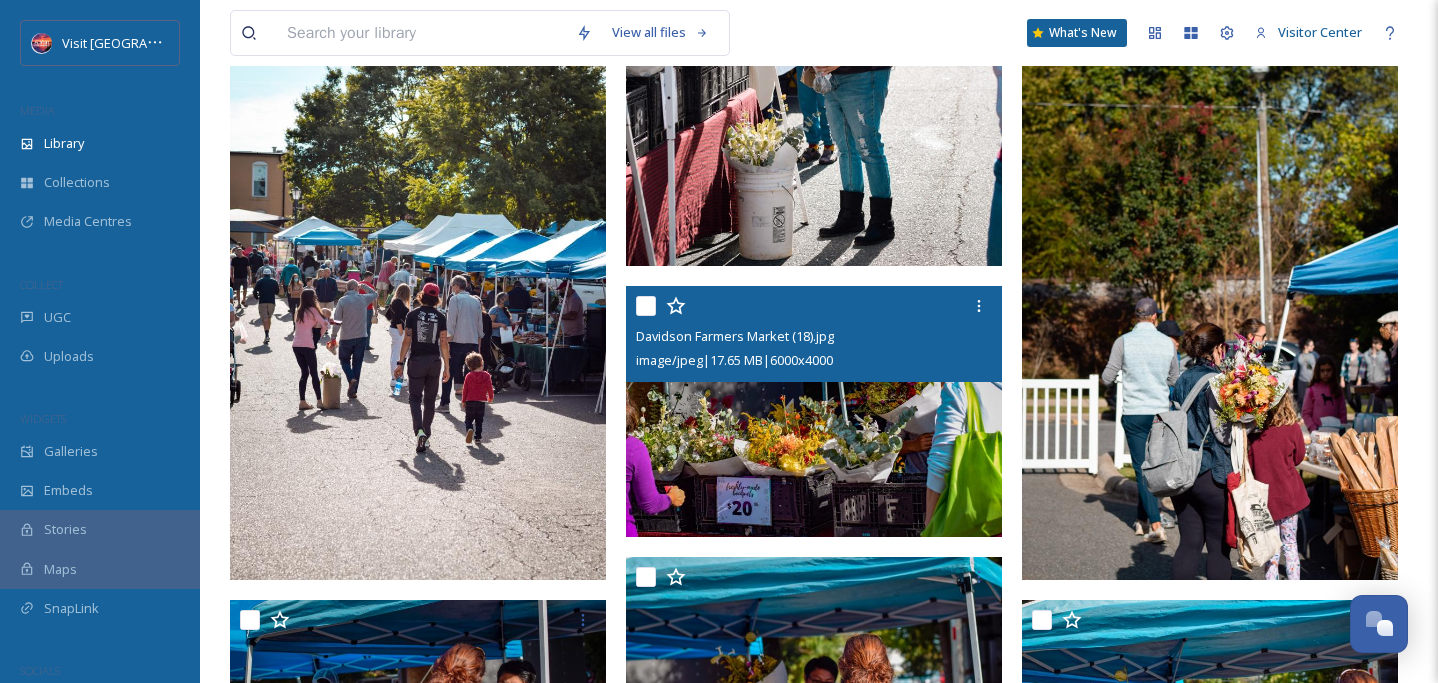 scroll, scrollTop: 3057, scrollLeft: 0, axis: vertical 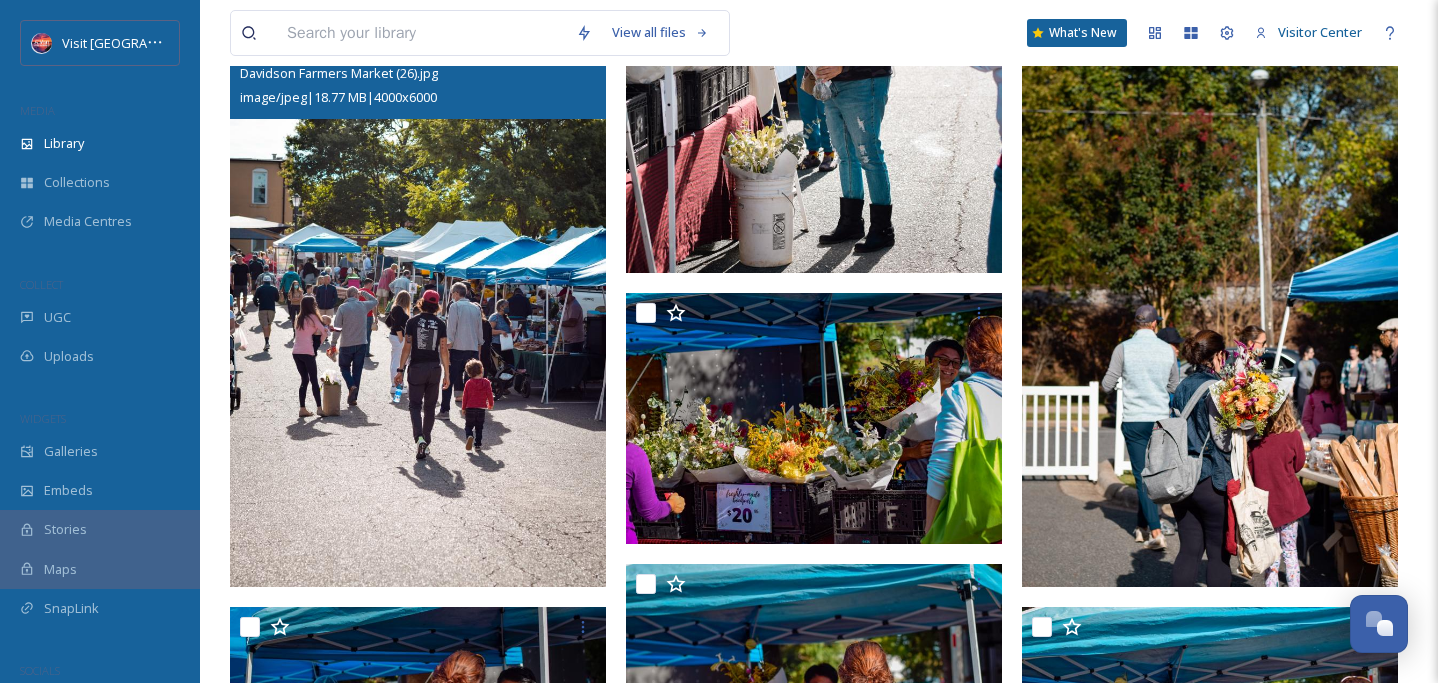 click at bounding box center (418, 305) 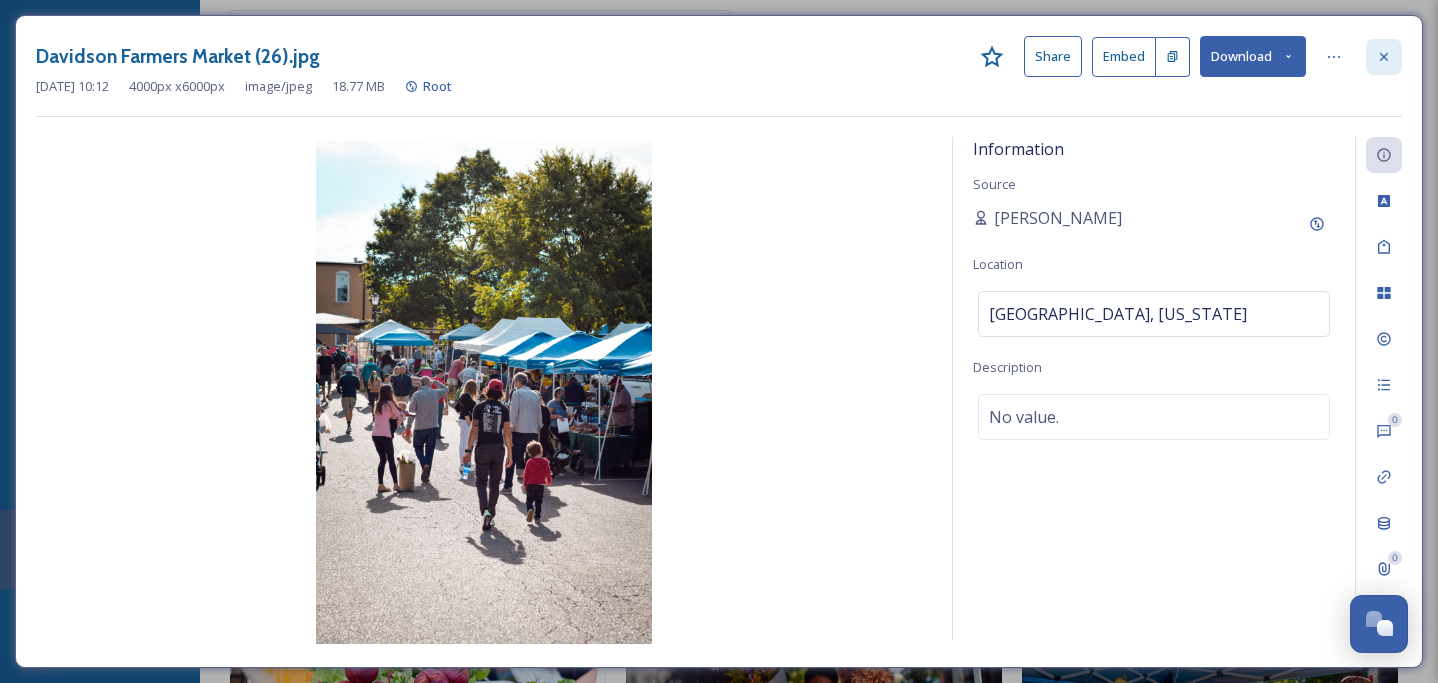 click at bounding box center [1384, 57] 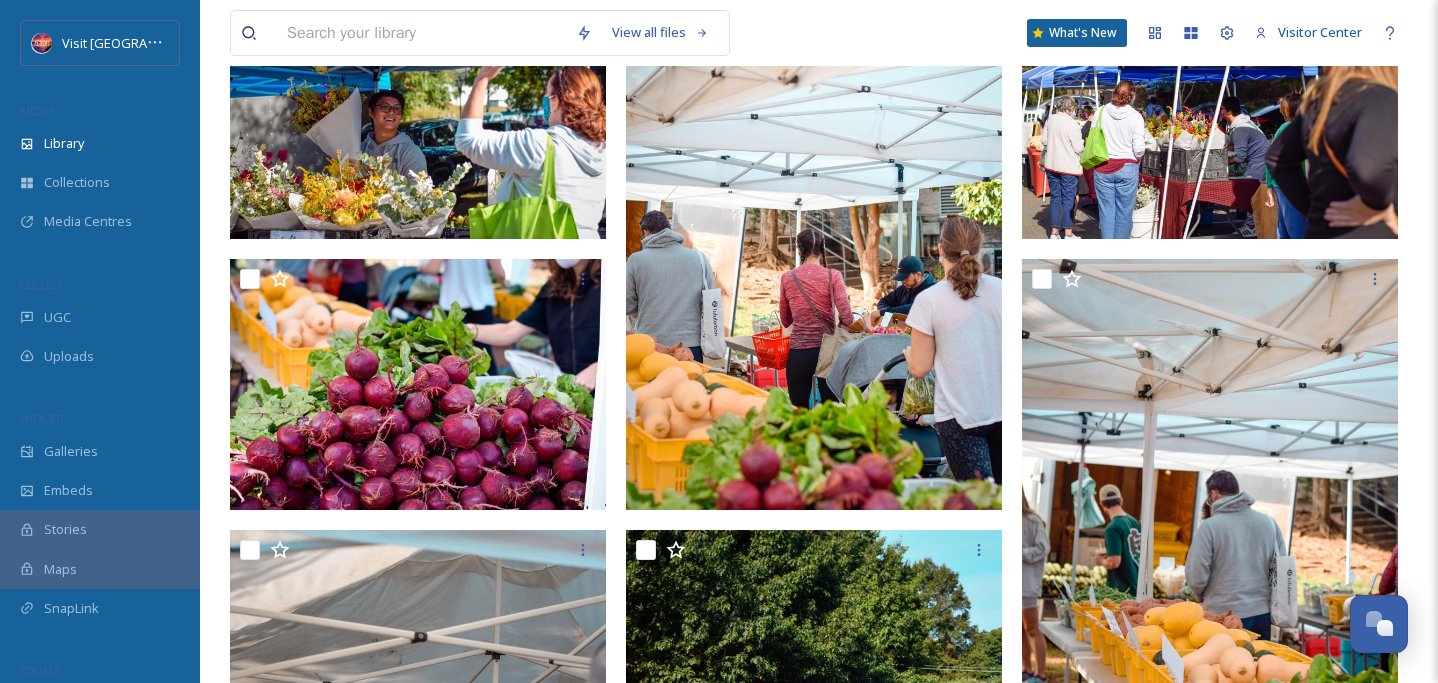 scroll, scrollTop: 3939, scrollLeft: 0, axis: vertical 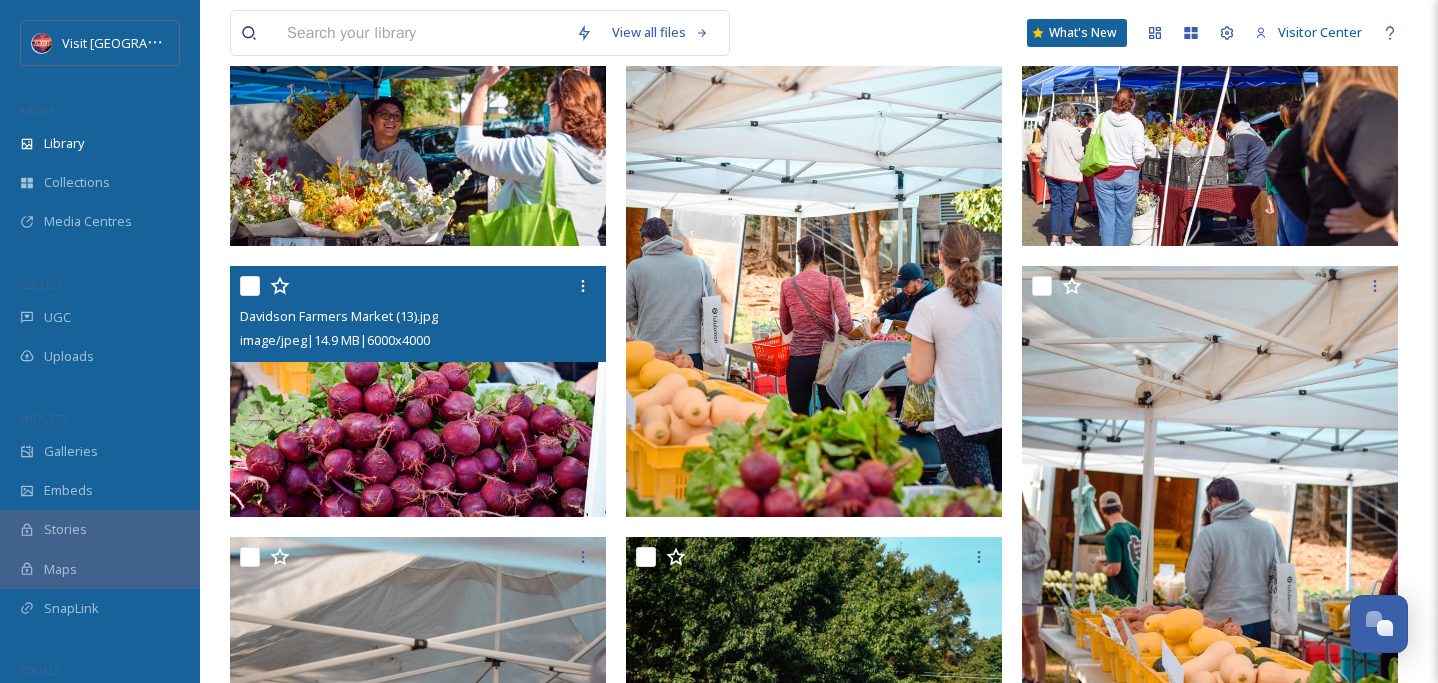 click at bounding box center [418, 391] 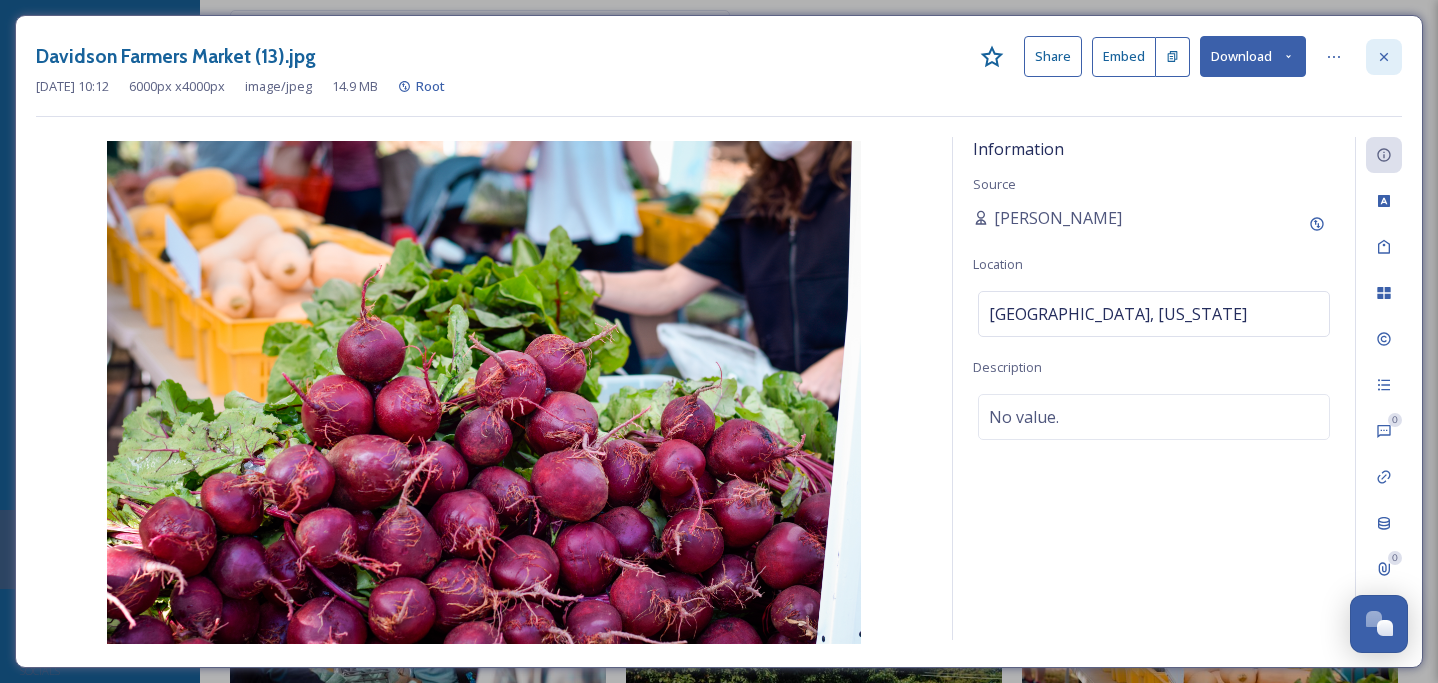 click at bounding box center (1384, 57) 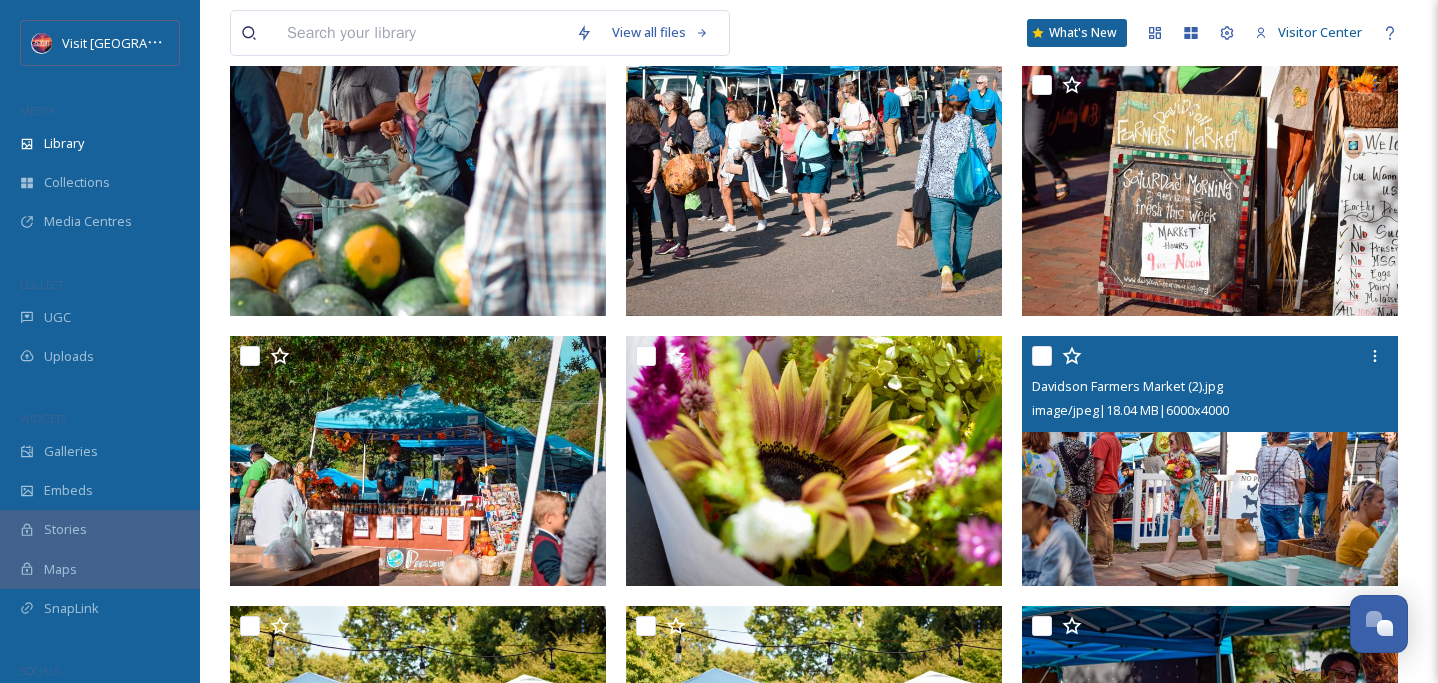 scroll, scrollTop: 4702, scrollLeft: 0, axis: vertical 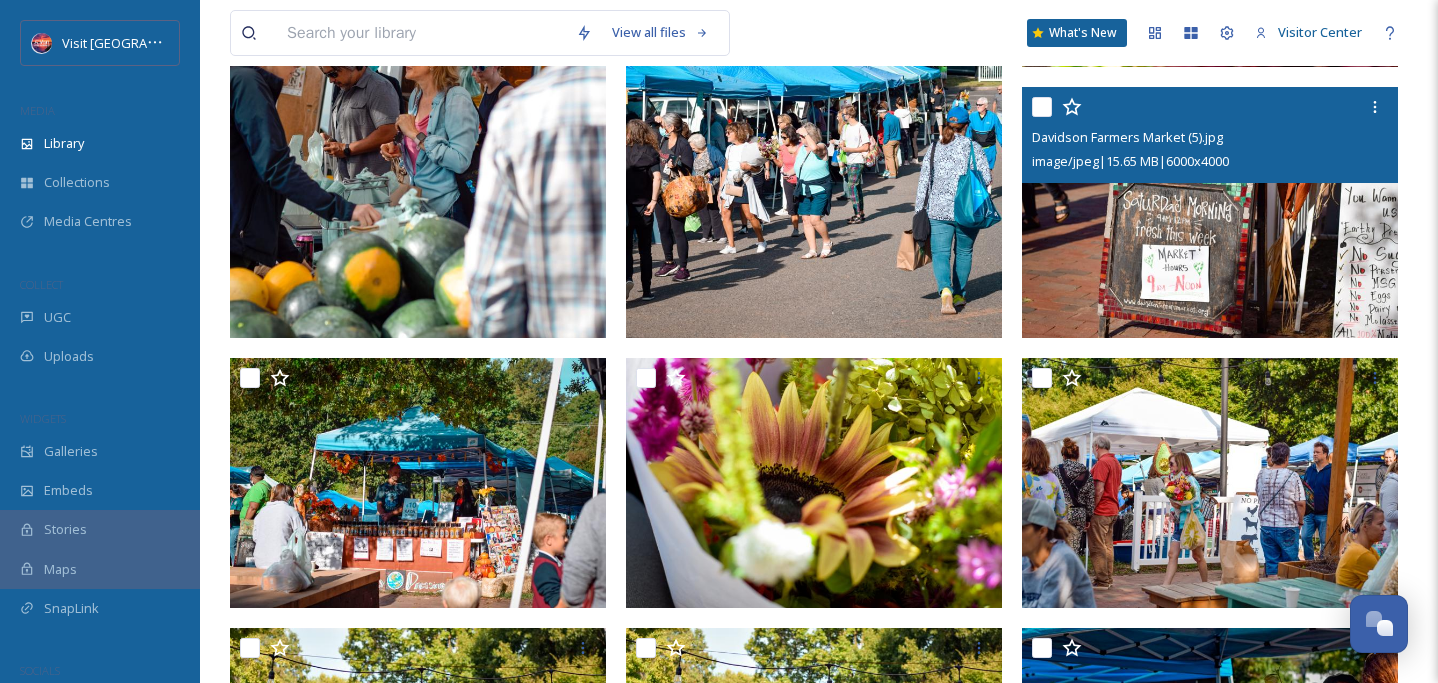 click at bounding box center [1210, 212] 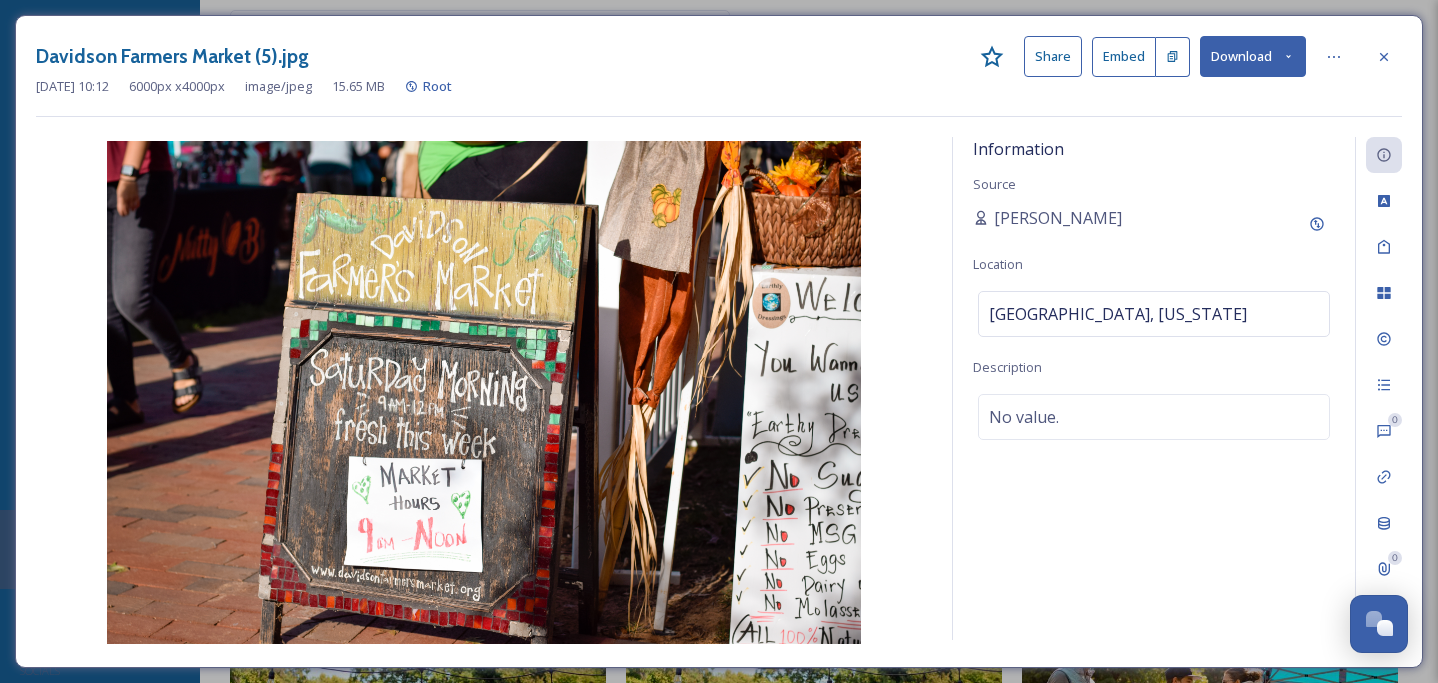 click on "Davidson Farmers Market (5).jpg Share Embed Download [DATE] 10:12 6000 px x  4000 px image/jpeg 15.65 MB Root Information Source [PERSON_NAME] Location [GEOGRAPHIC_DATA], [US_STATE] Description No value. 0 0" at bounding box center (719, 341) 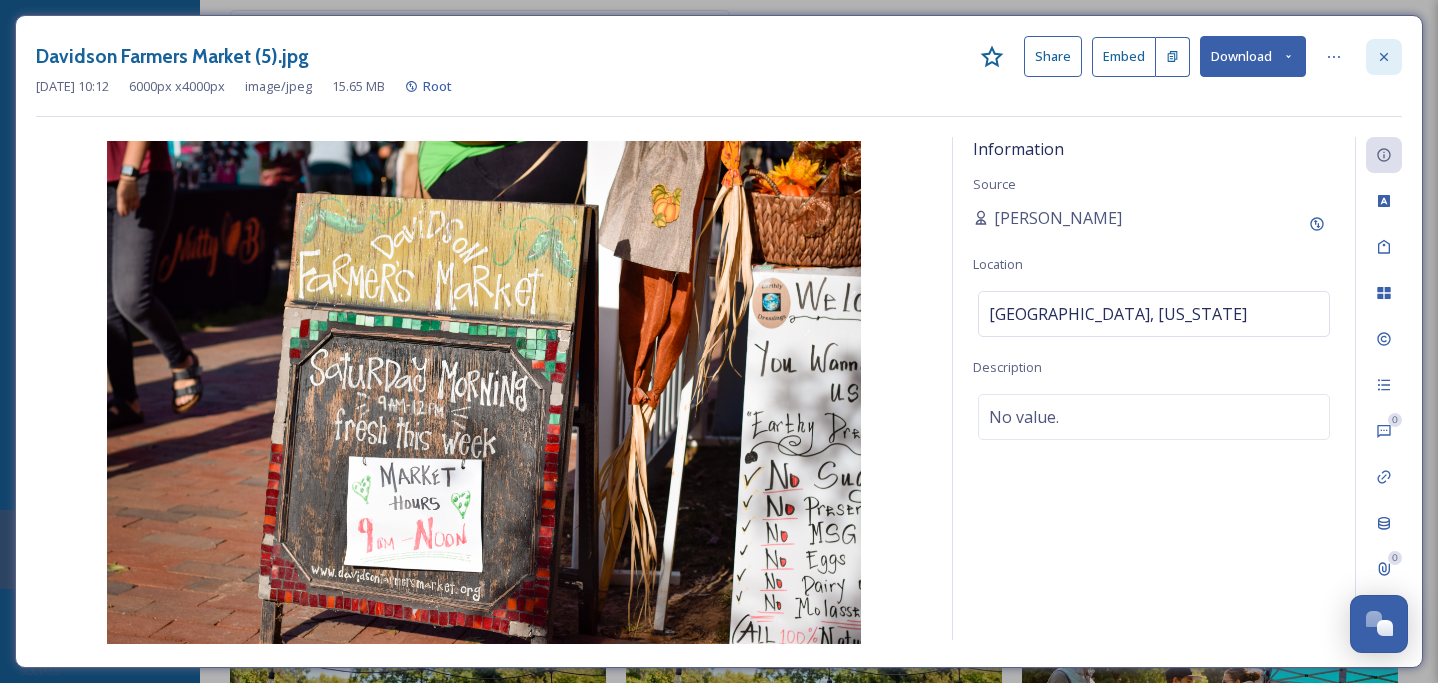 click at bounding box center (1384, 57) 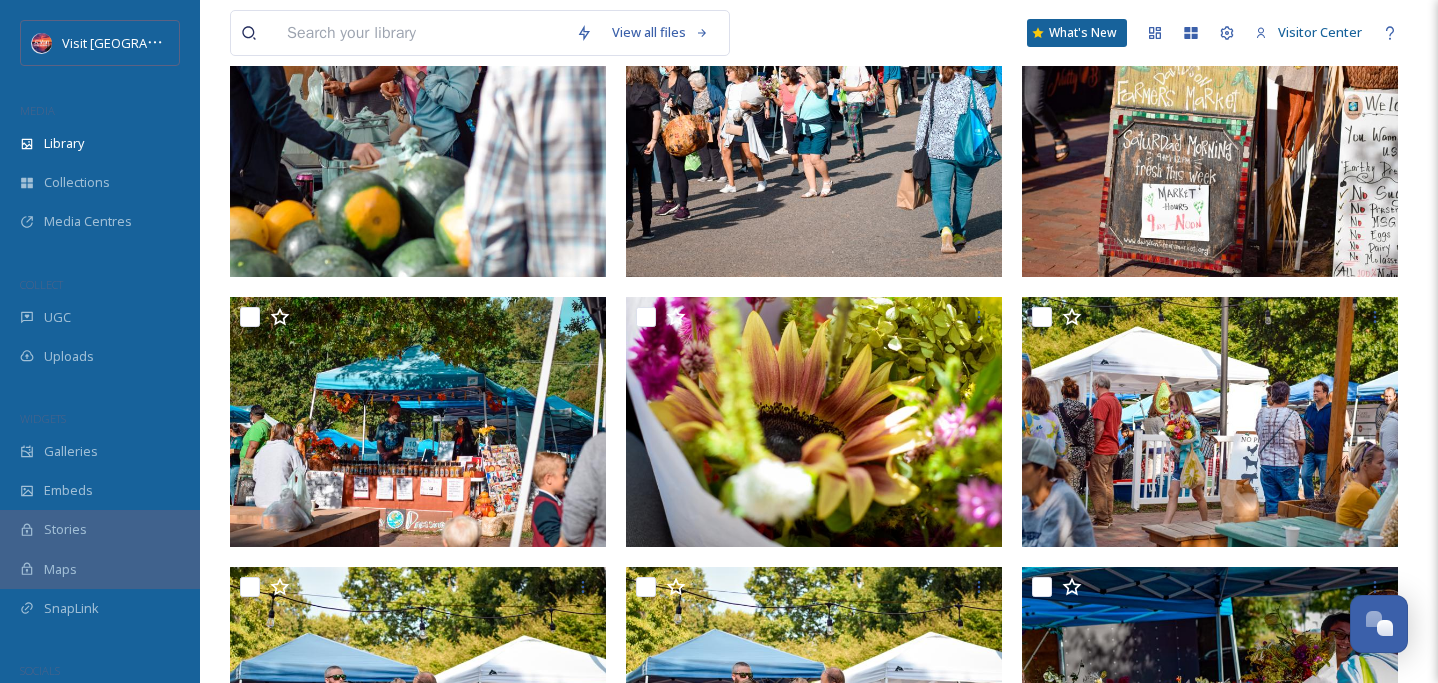 scroll, scrollTop: 4749, scrollLeft: 0, axis: vertical 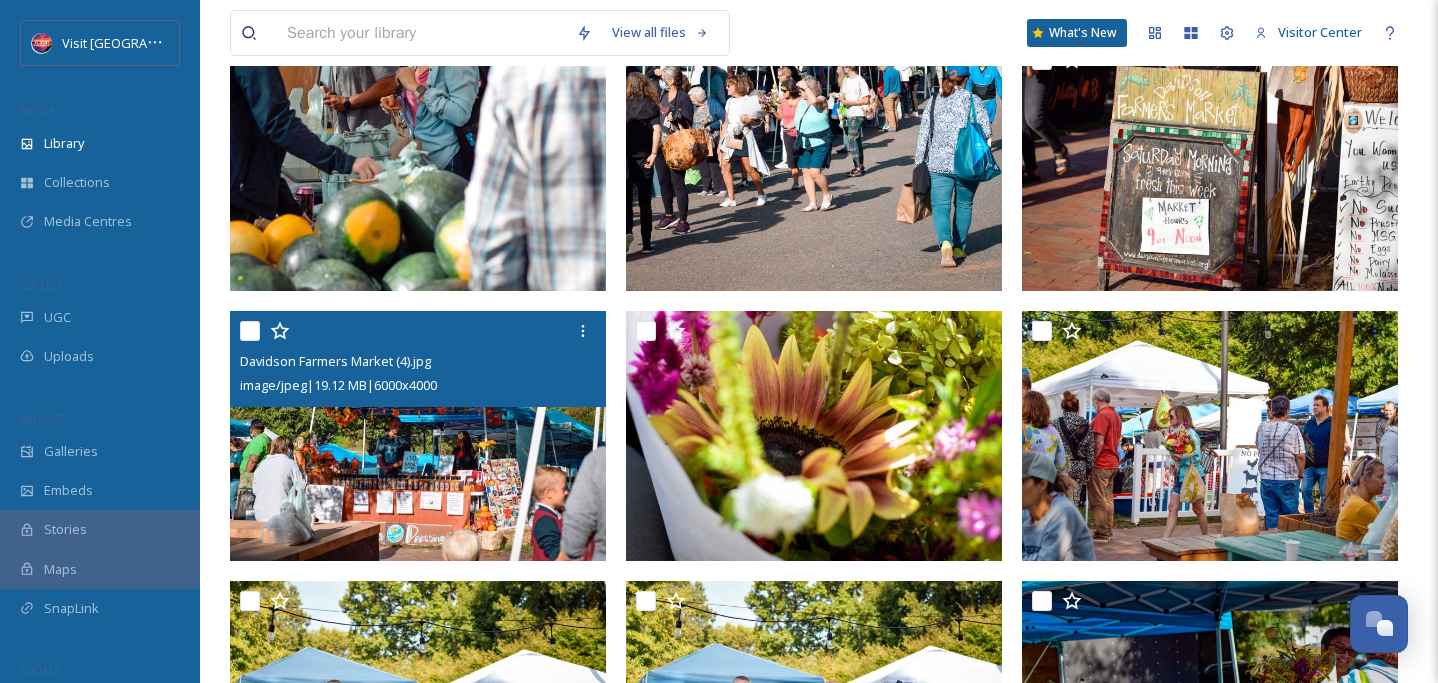 click at bounding box center (418, 436) 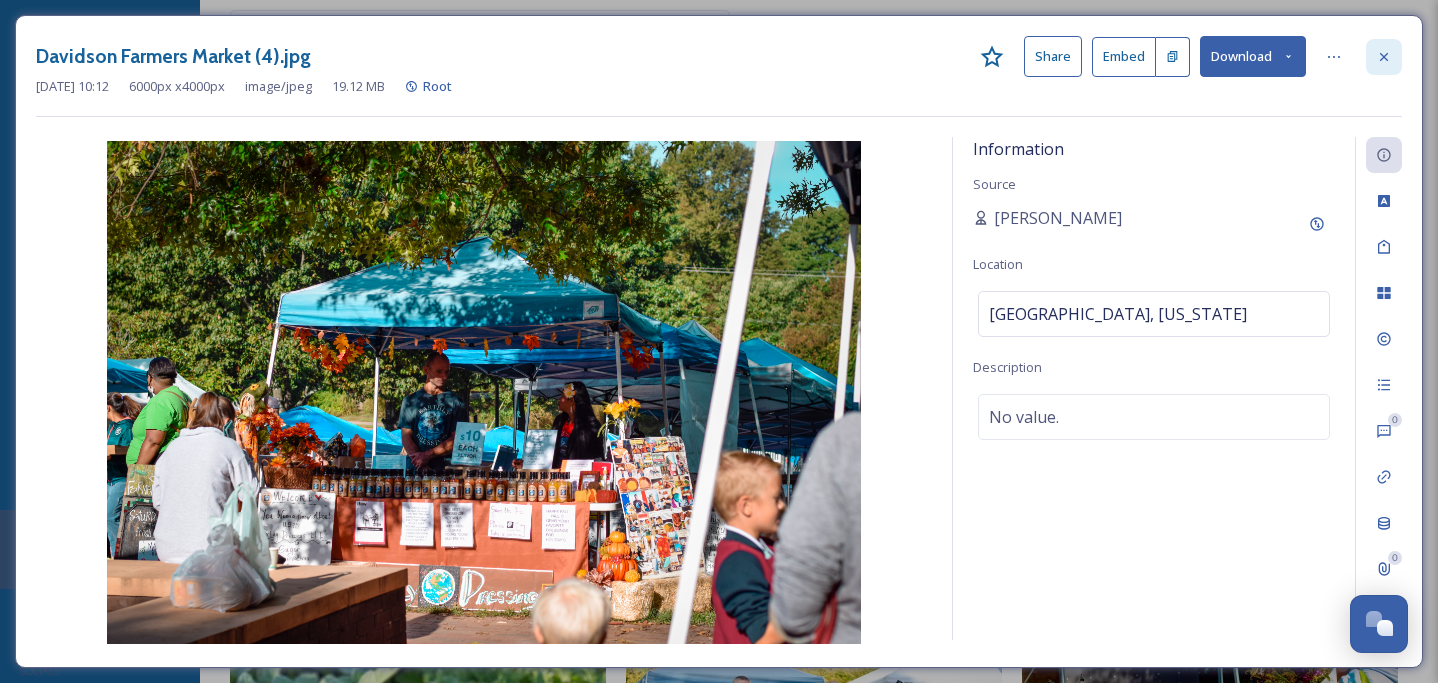 click 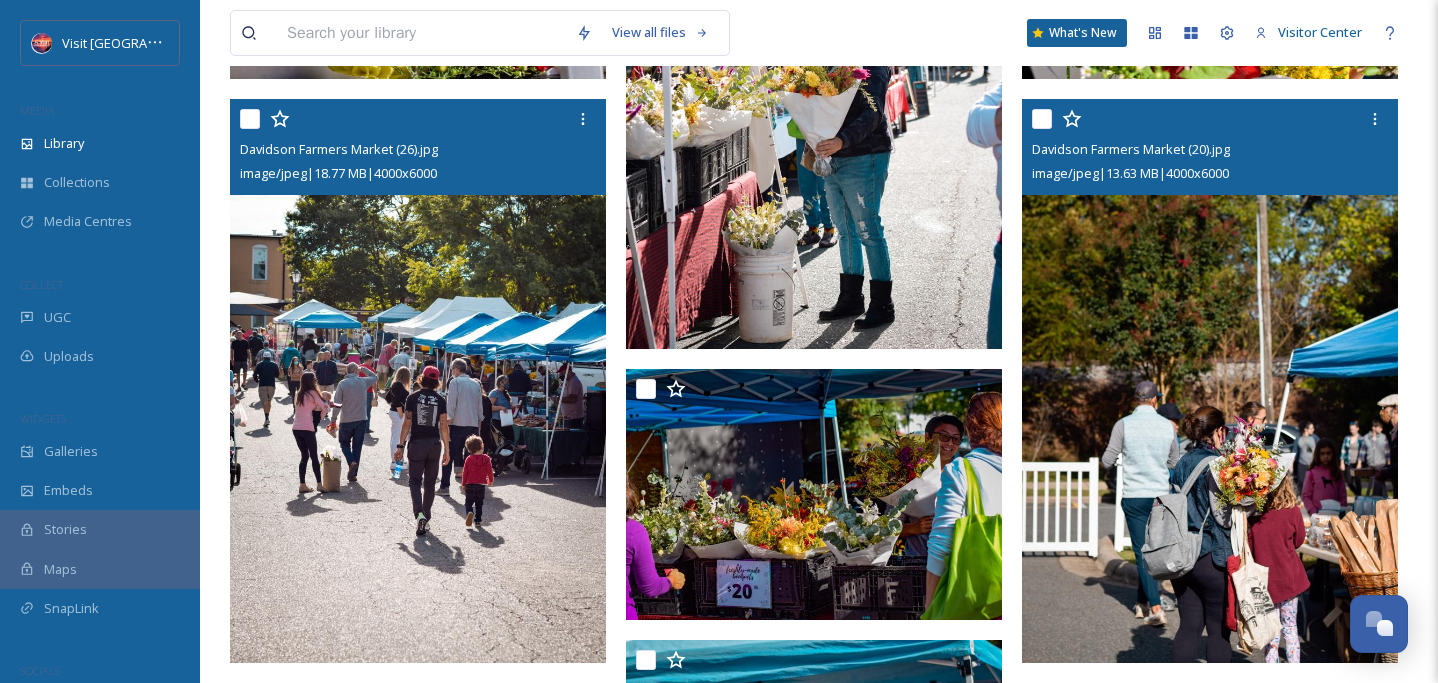 scroll, scrollTop: 2967, scrollLeft: 0, axis: vertical 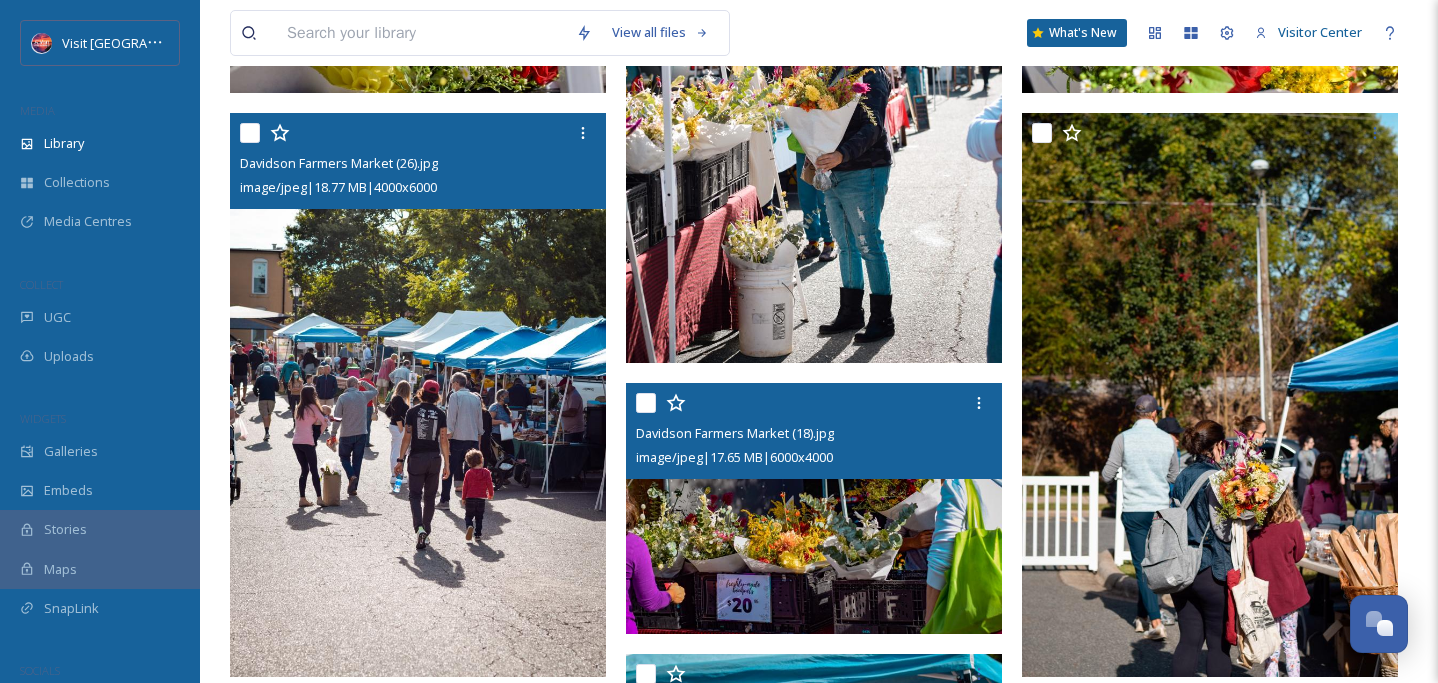 click at bounding box center (814, 508) 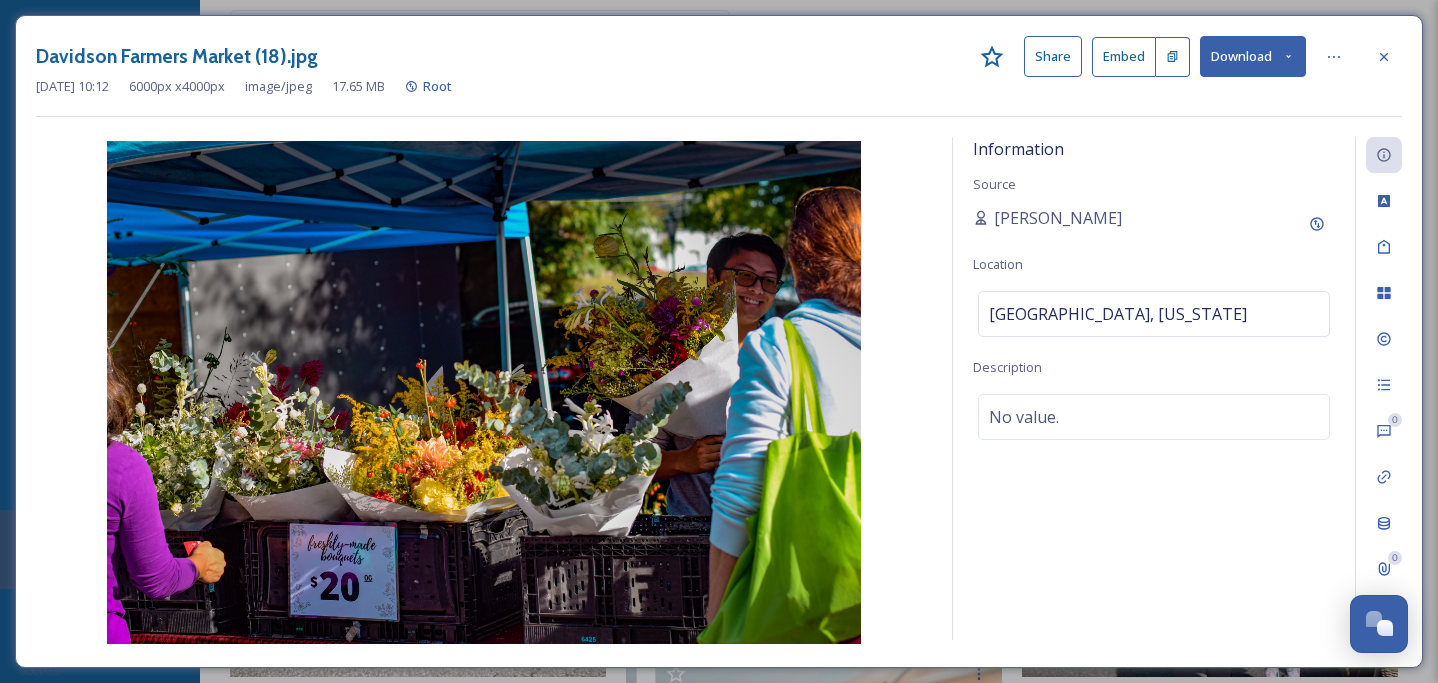 click at bounding box center [1384, 57] 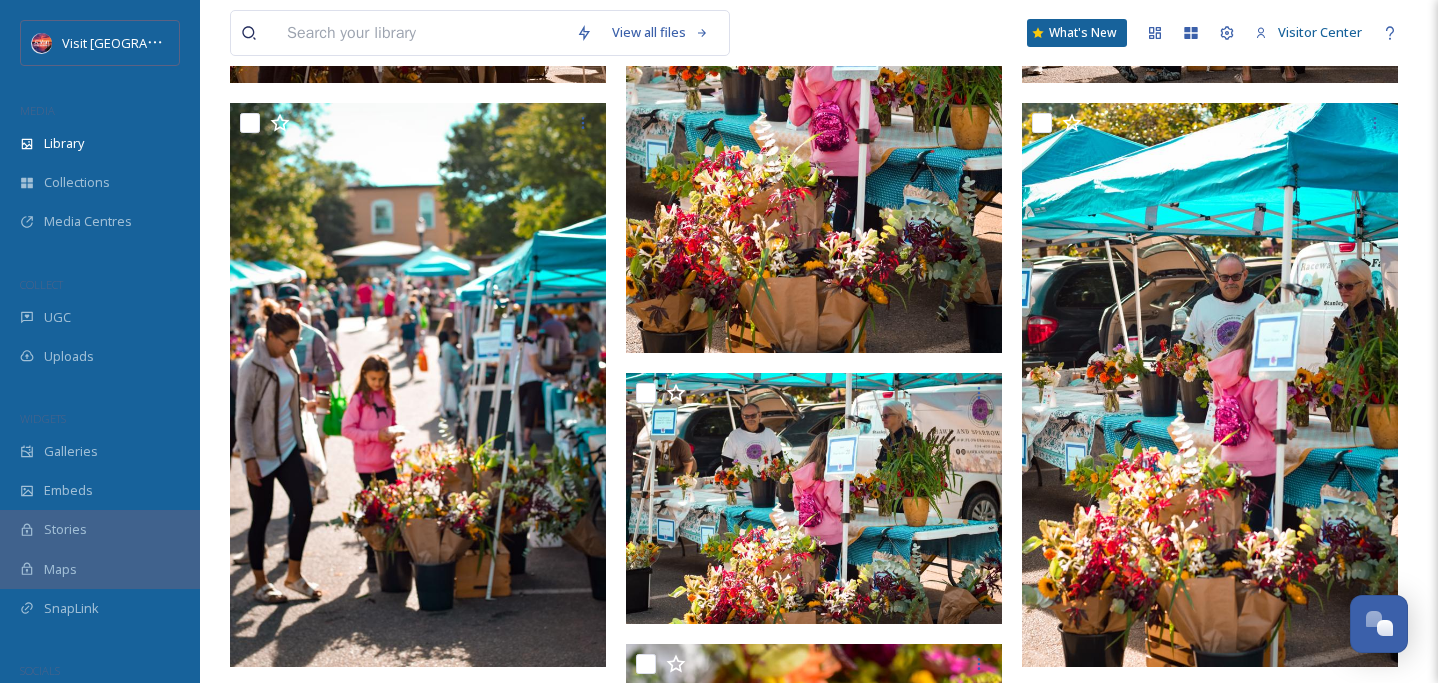 scroll, scrollTop: 1865, scrollLeft: 0, axis: vertical 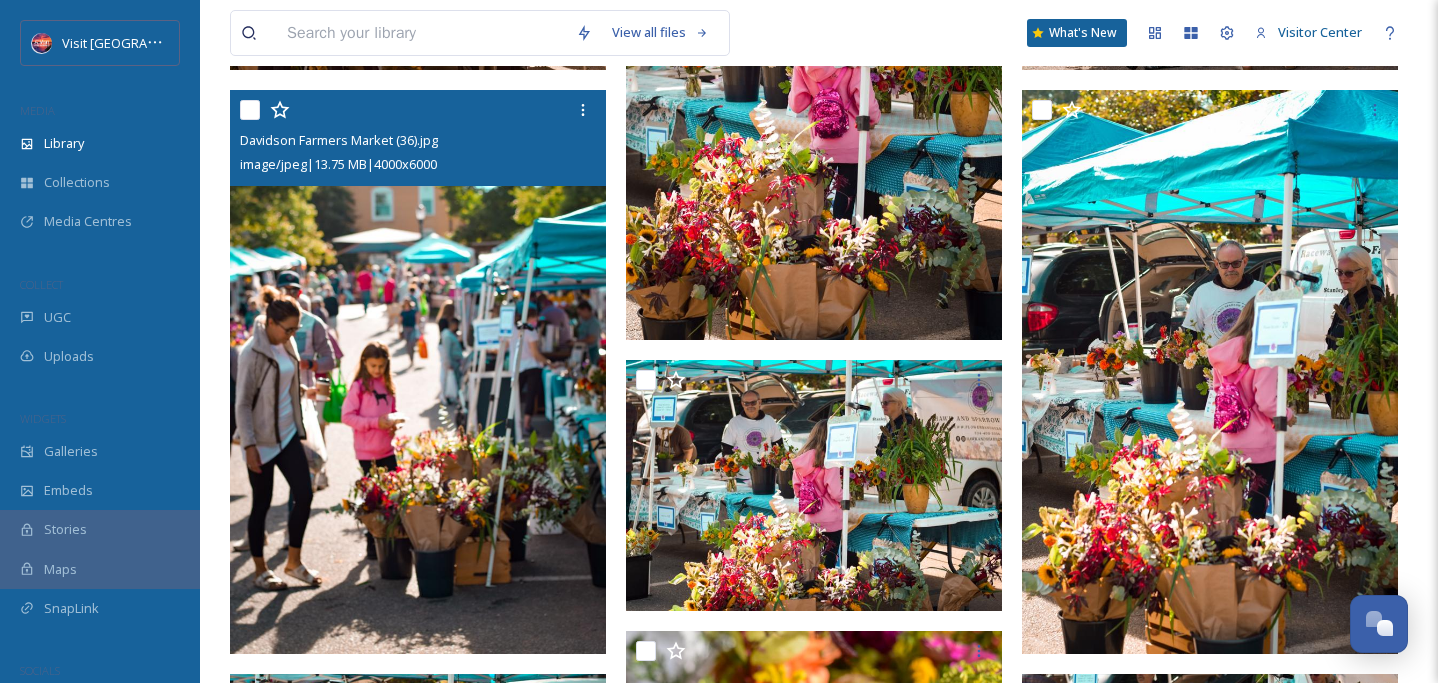click at bounding box center (418, 372) 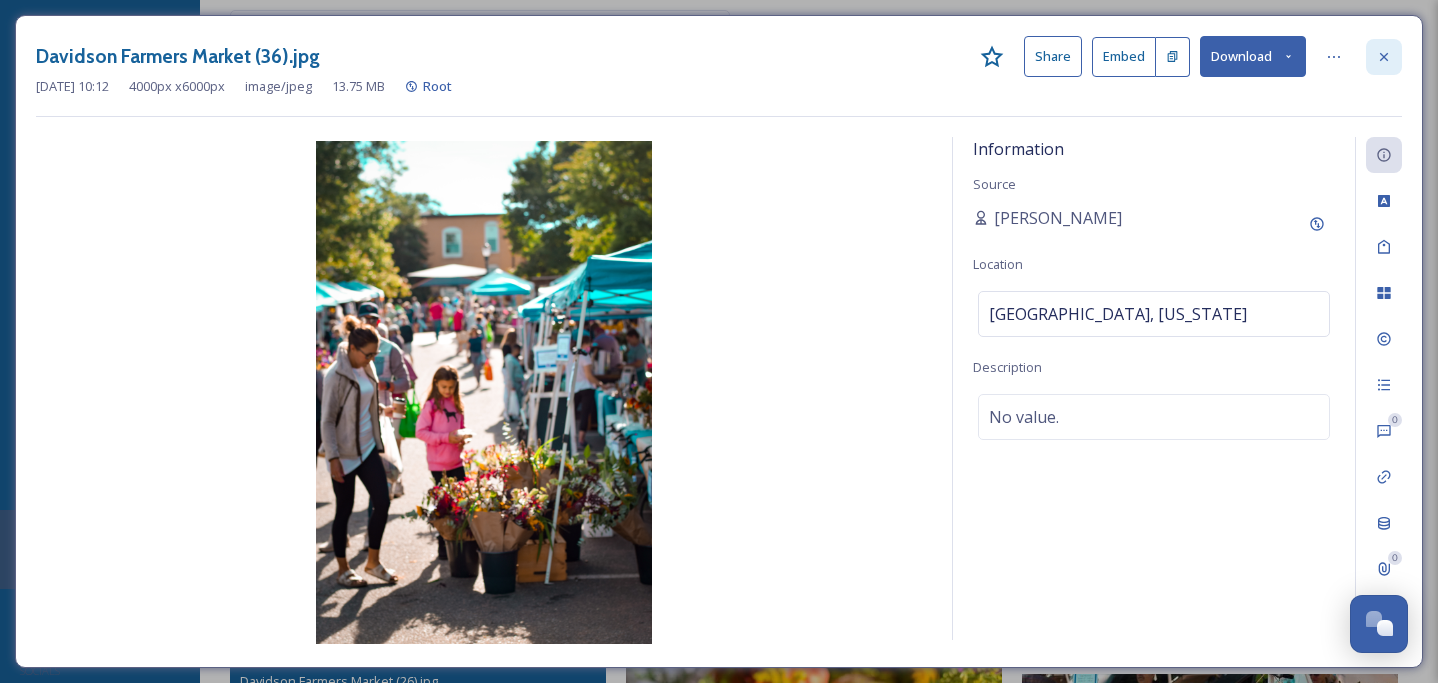 click at bounding box center (1384, 57) 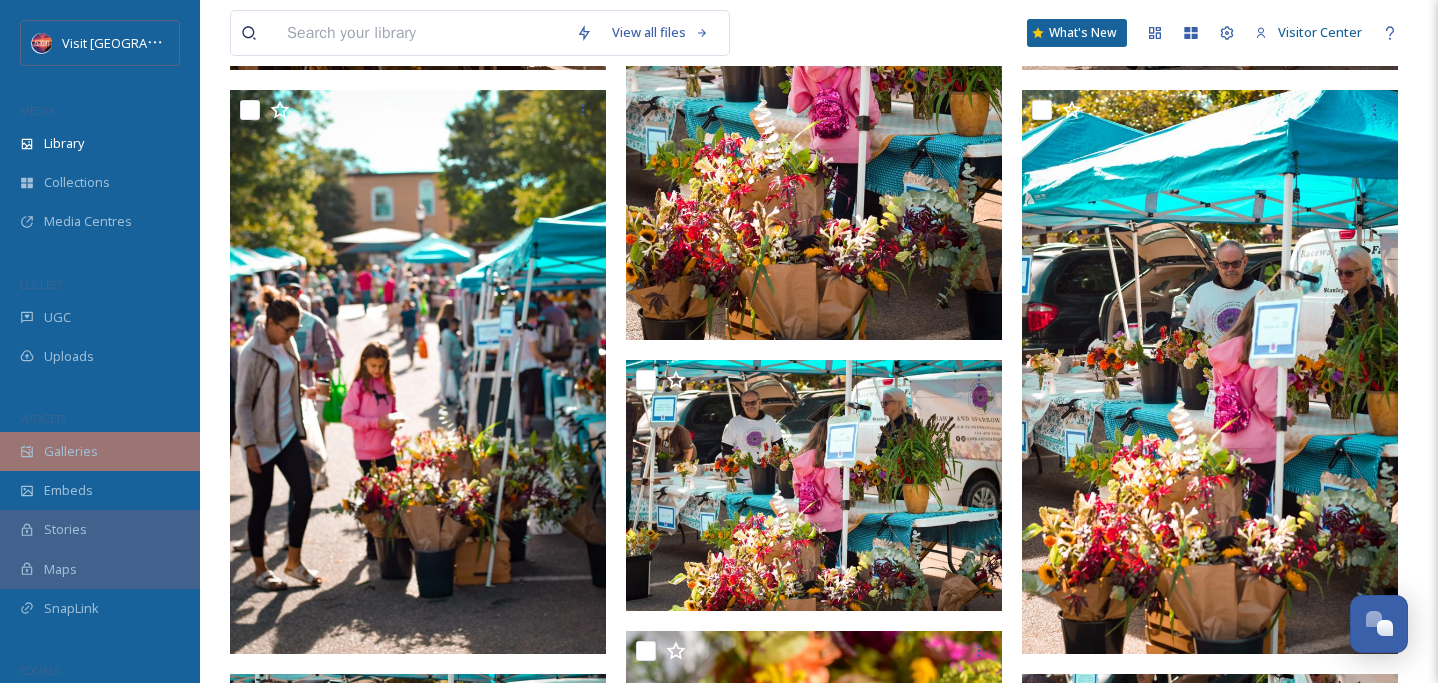 scroll, scrollTop: 83, scrollLeft: 0, axis: vertical 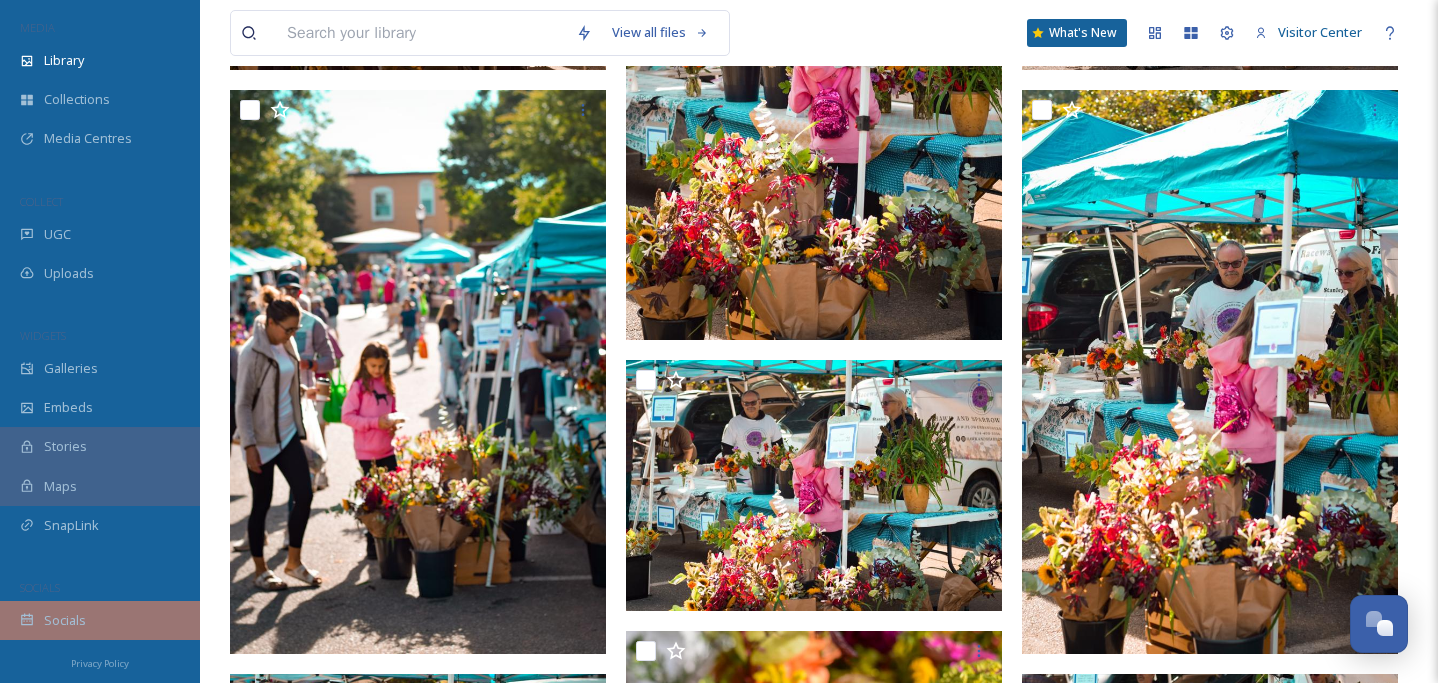 click on "Socials" at bounding box center (100, 620) 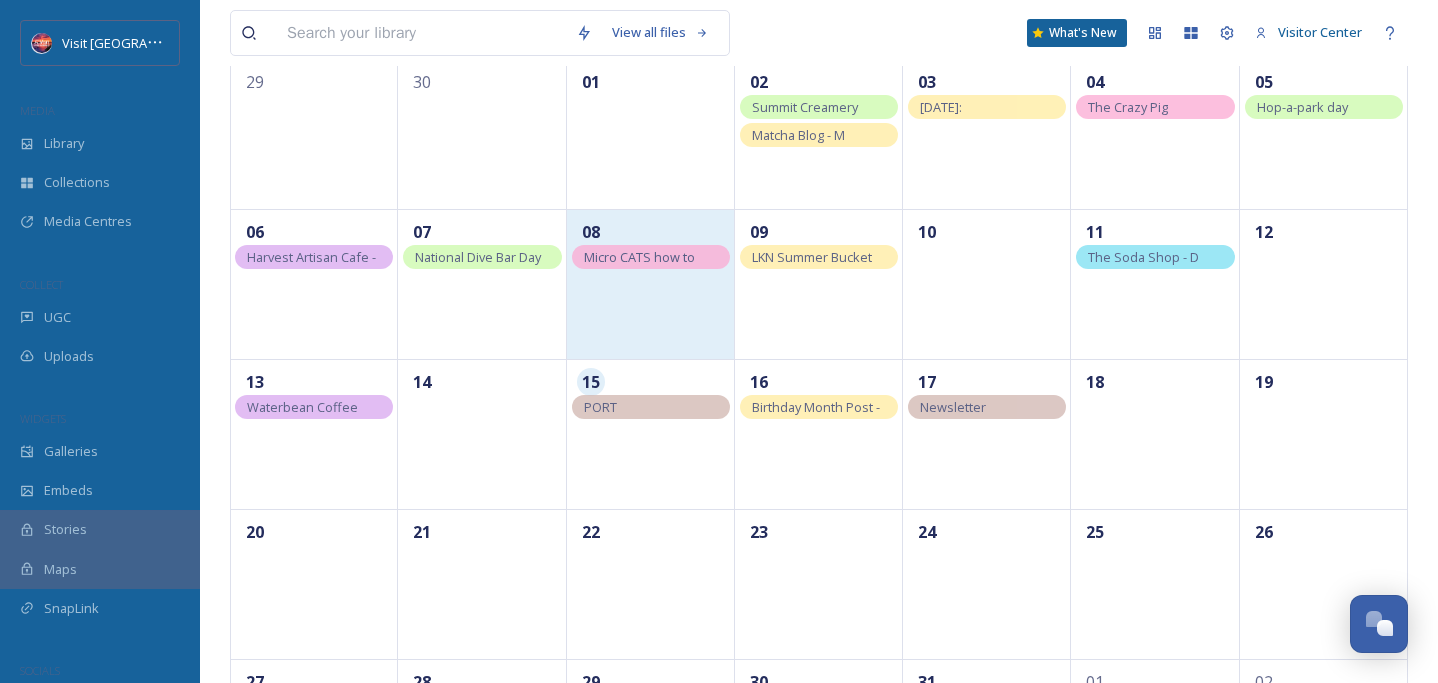 scroll, scrollTop: 225, scrollLeft: 0, axis: vertical 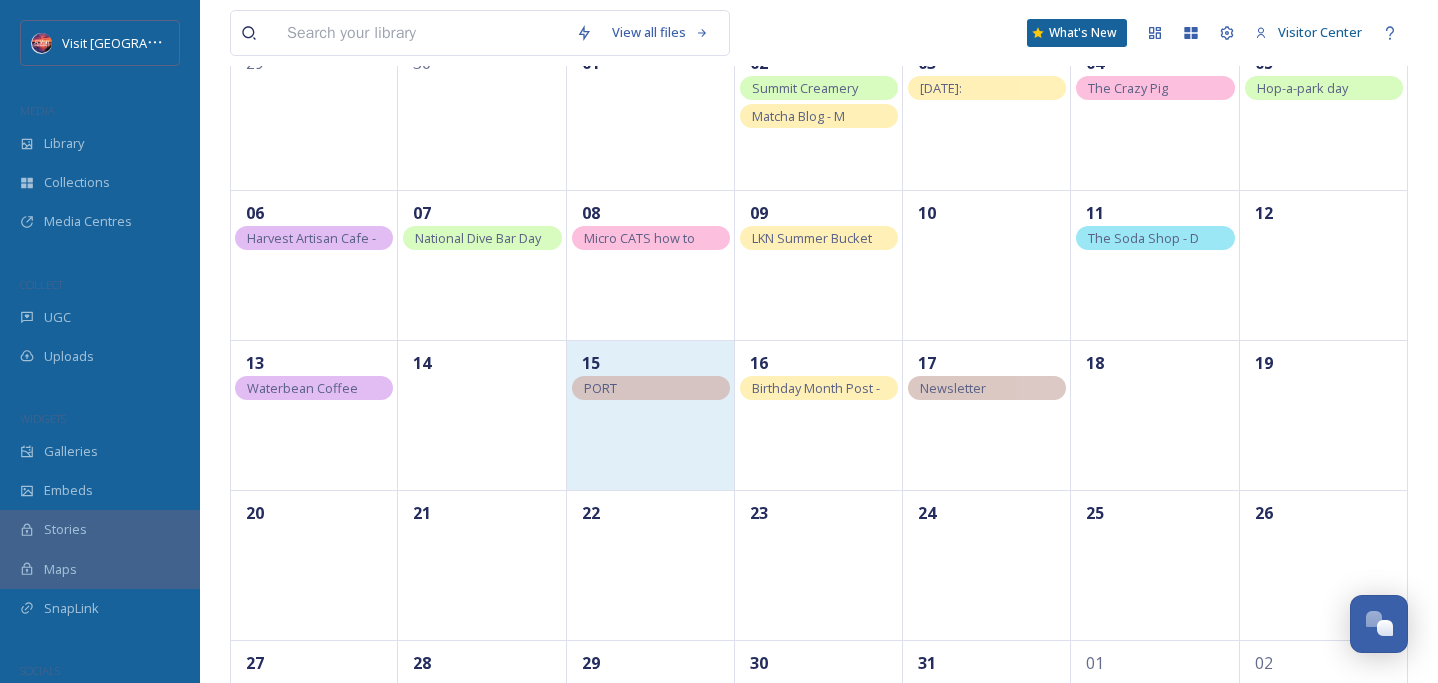 click on "15" at bounding box center (651, 415) 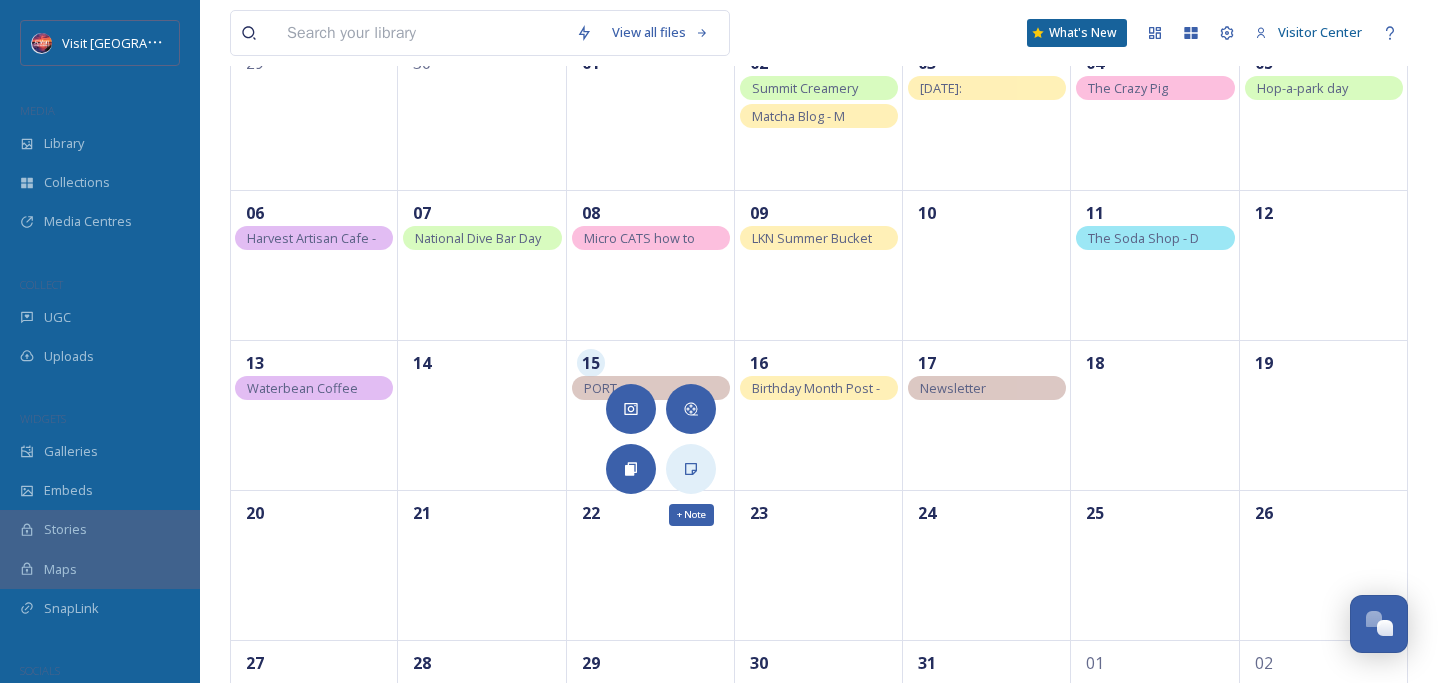 click on "+ Note" at bounding box center (691, 469) 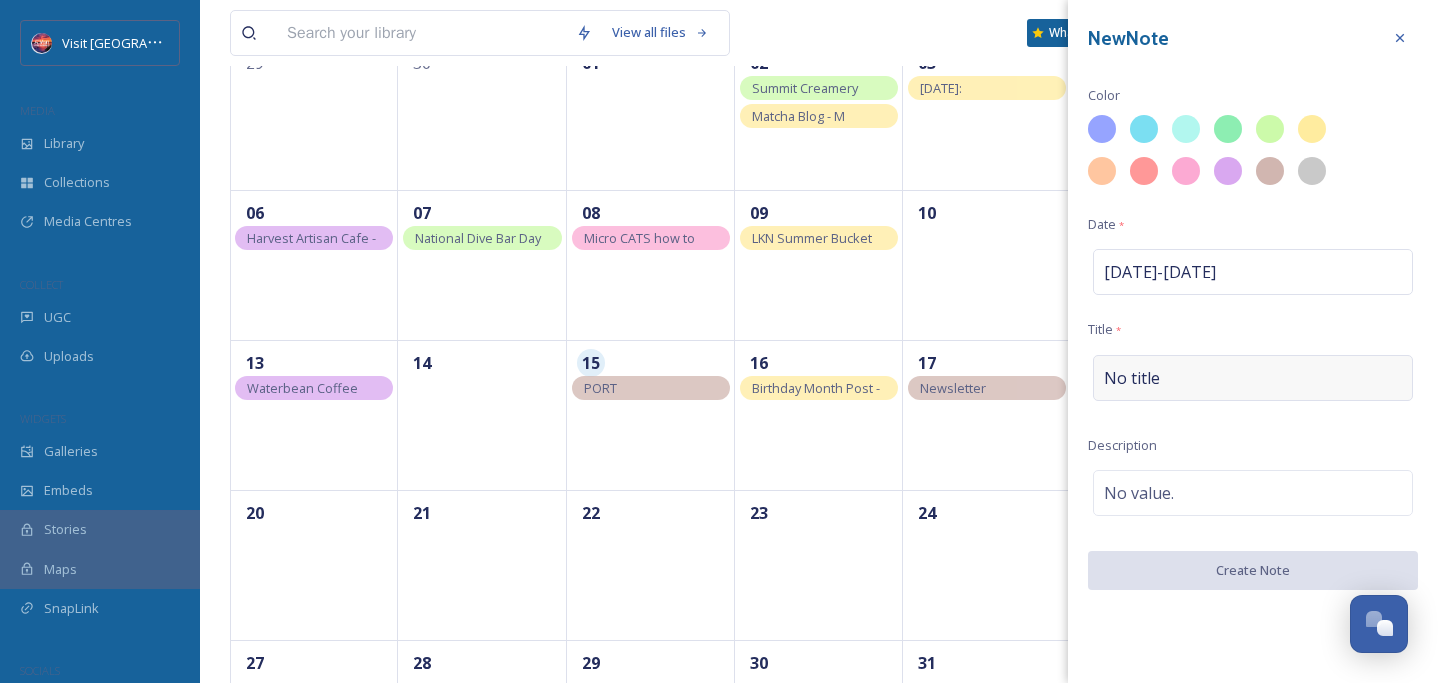 click on "No title" at bounding box center [1253, 378] 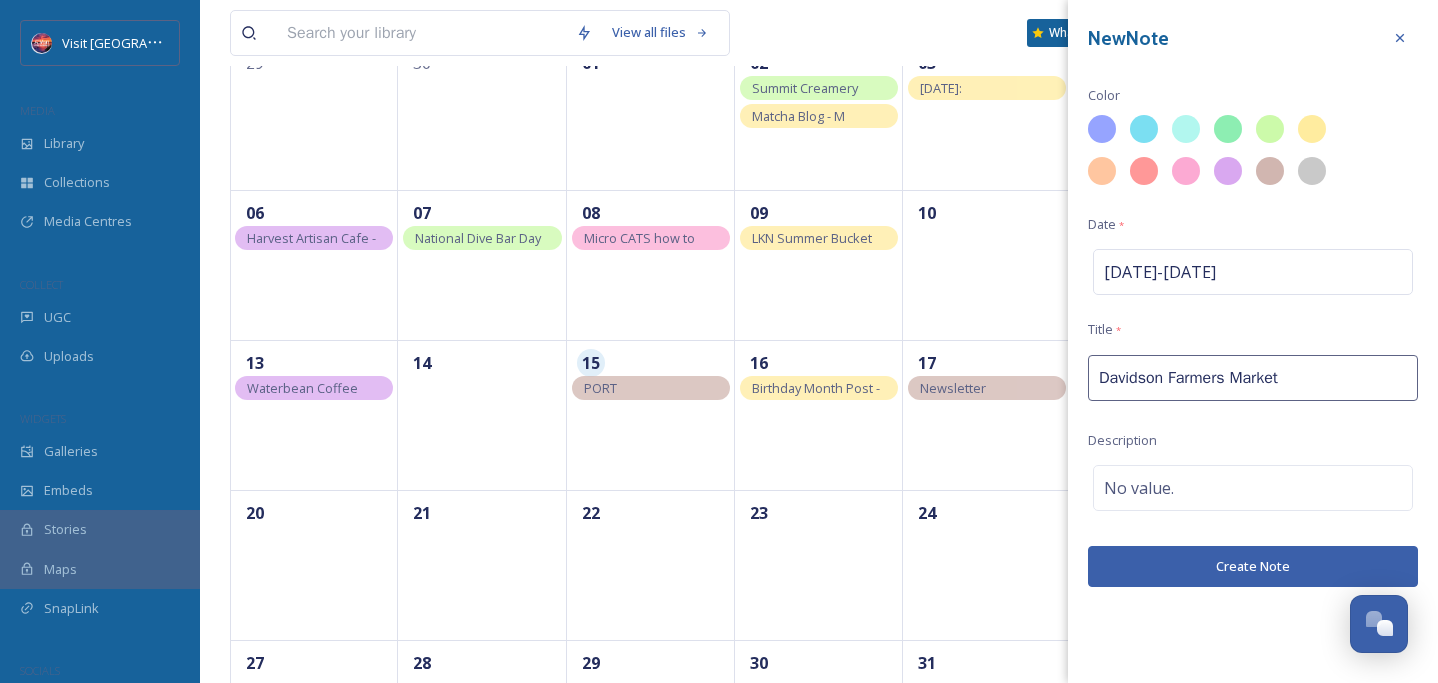 type on "Davidson Farmers Market" 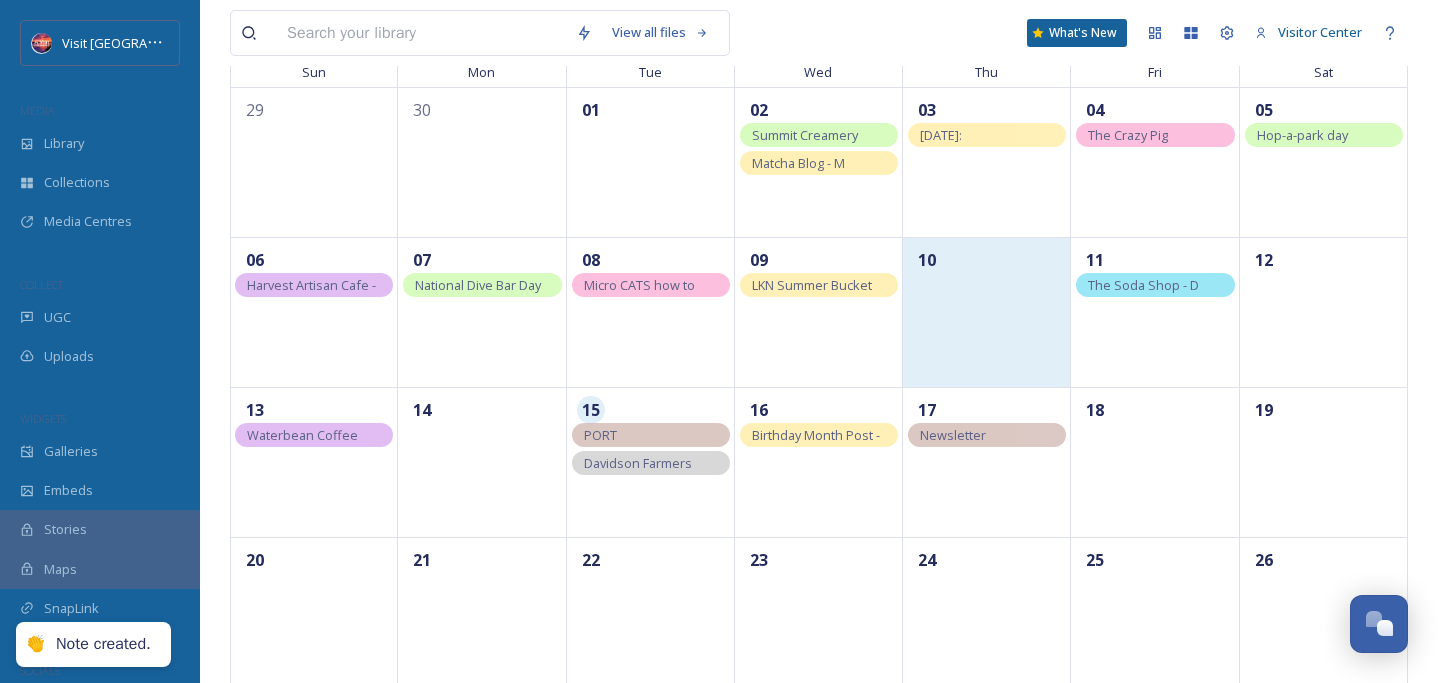 scroll, scrollTop: 174, scrollLeft: 0, axis: vertical 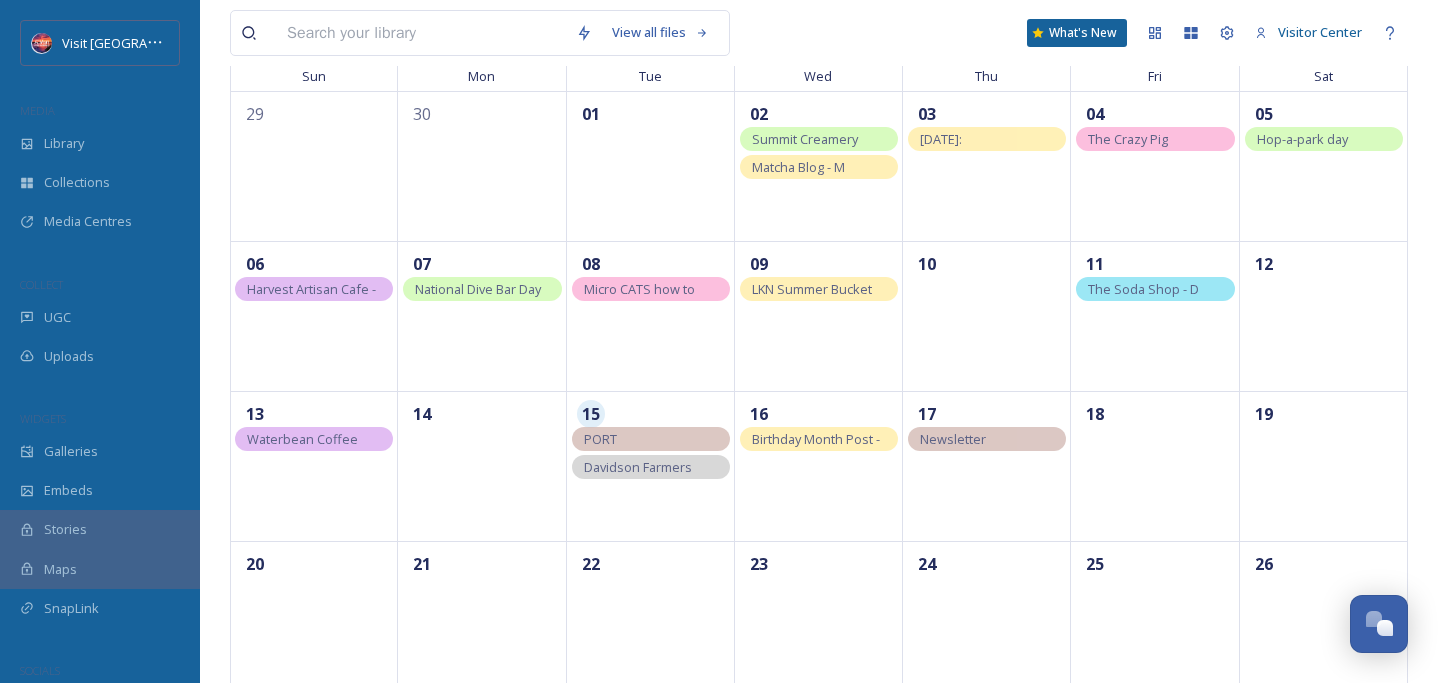 click on "Davidson Farmers Market" at bounding box center [638, 479] 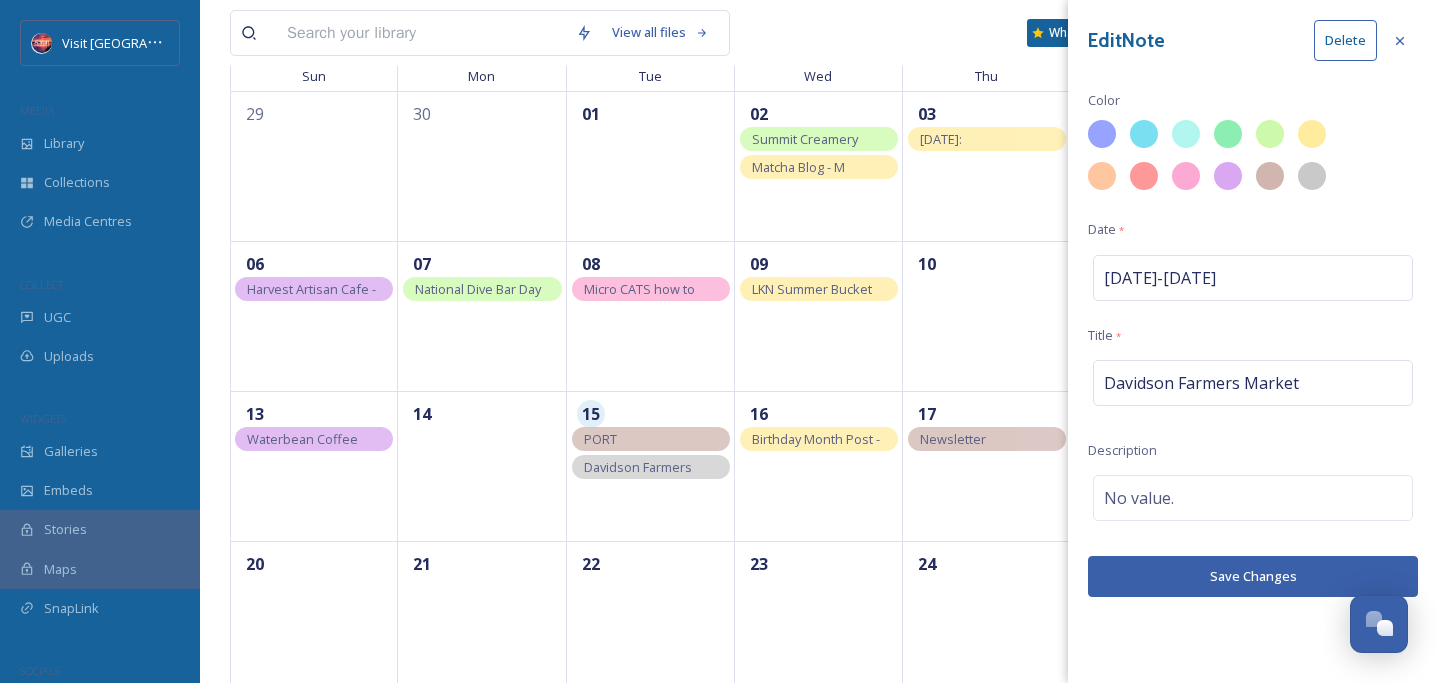 click on "Davidson Farmers Market" at bounding box center [651, 467] 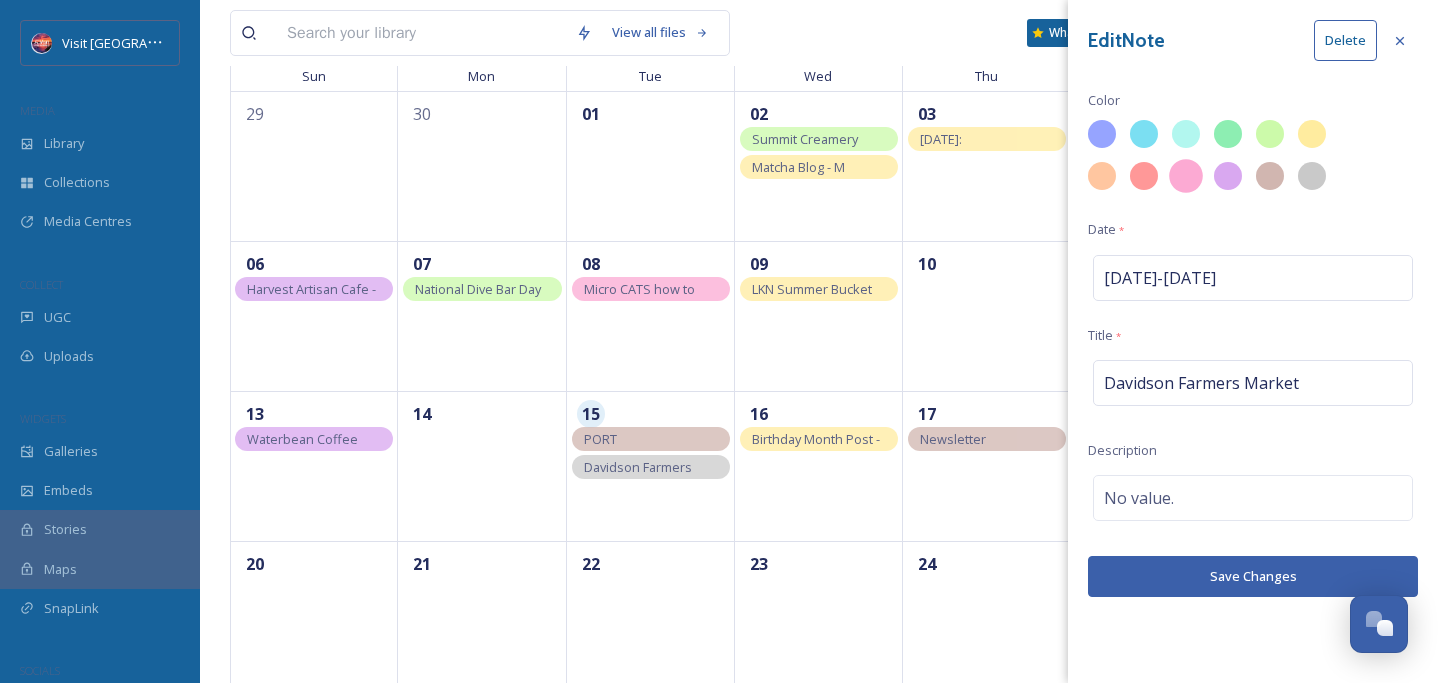 click at bounding box center (1186, 177) 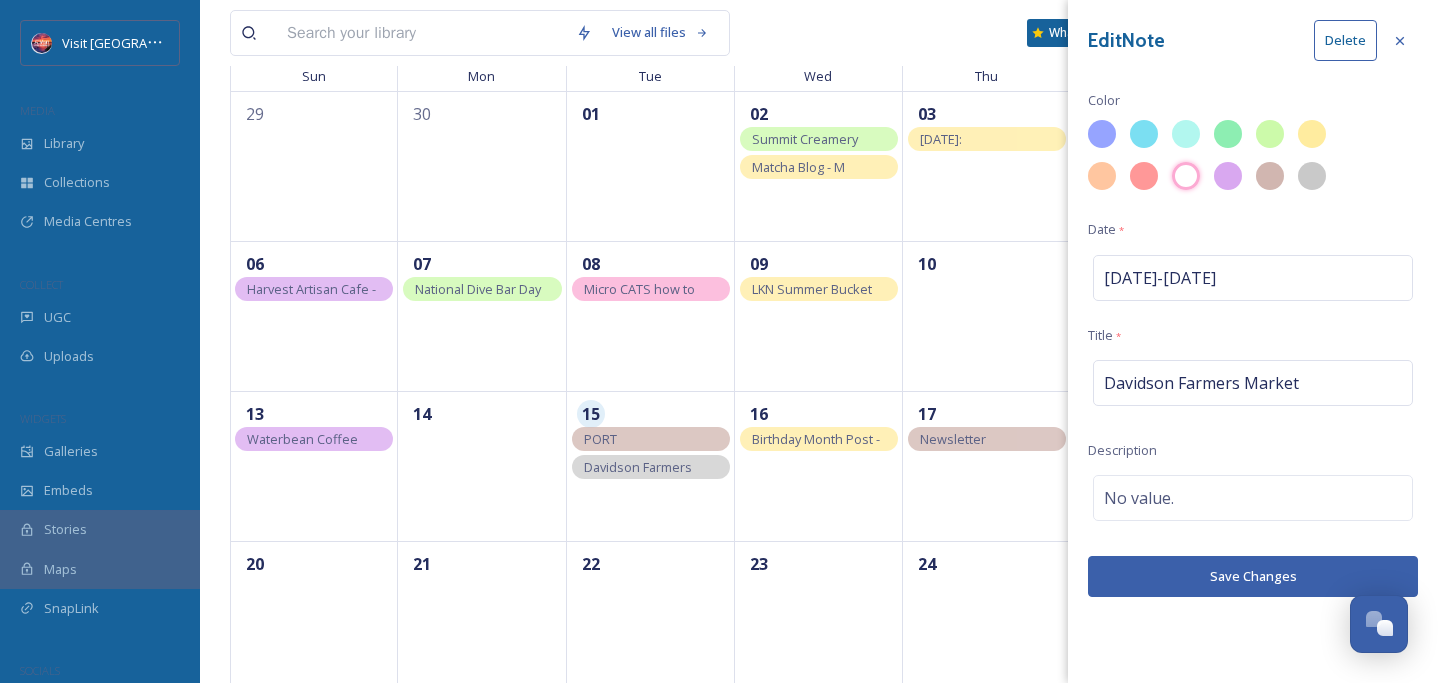 click on "Save Changes" at bounding box center [1253, 576] 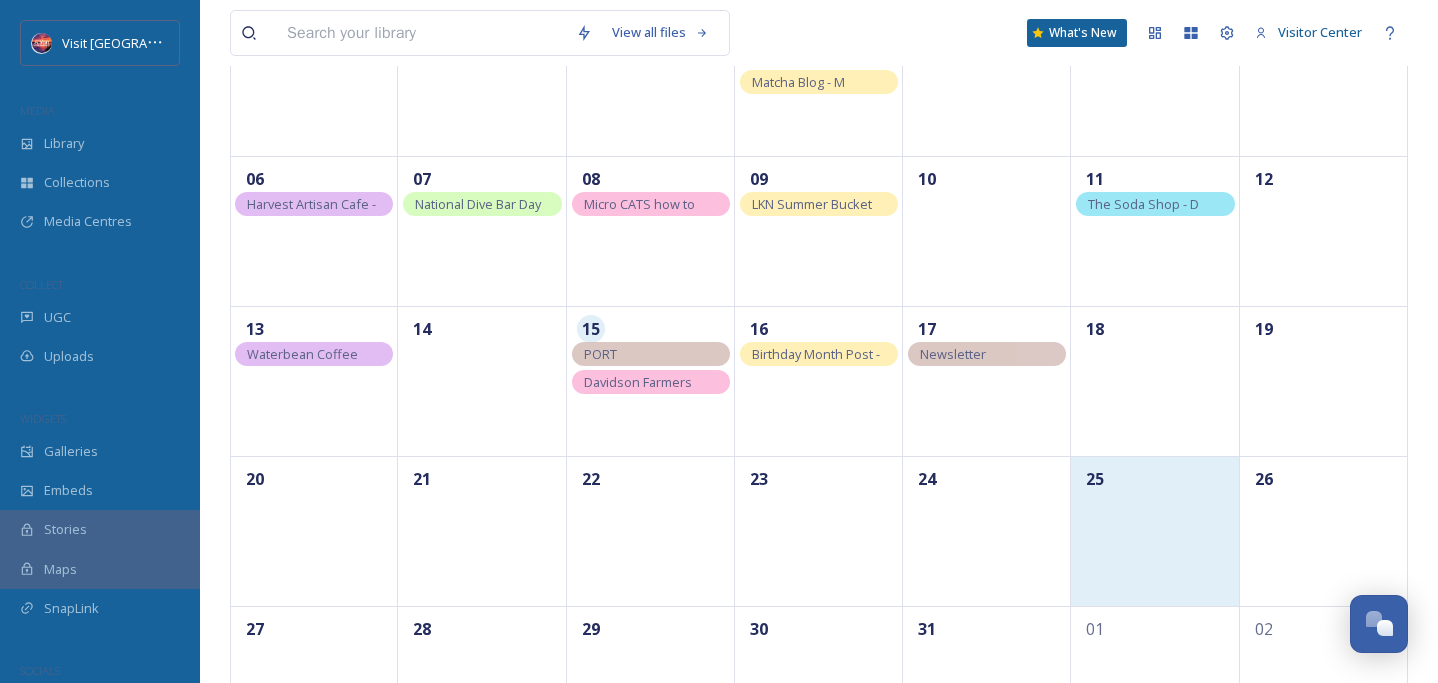 scroll, scrollTop: 171, scrollLeft: 0, axis: vertical 